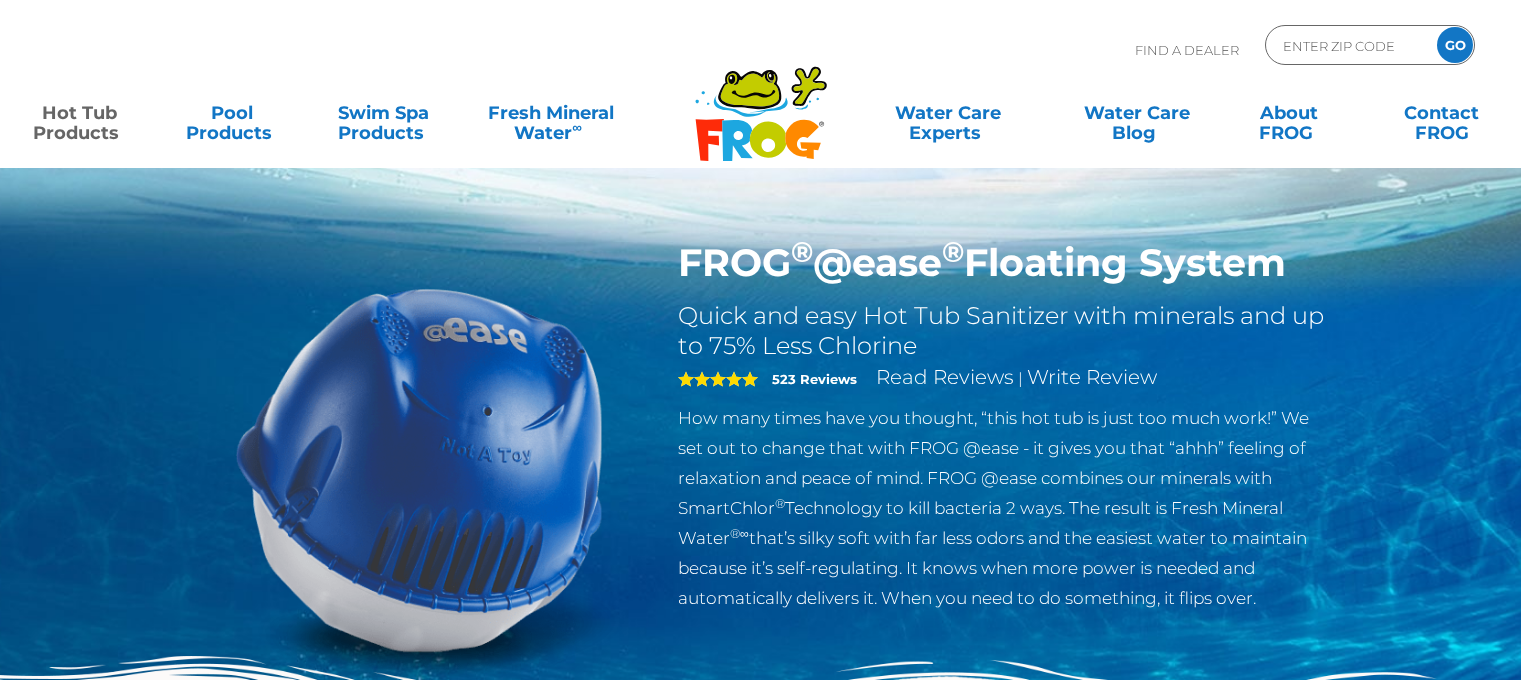 scroll, scrollTop: 0, scrollLeft: 0, axis: both 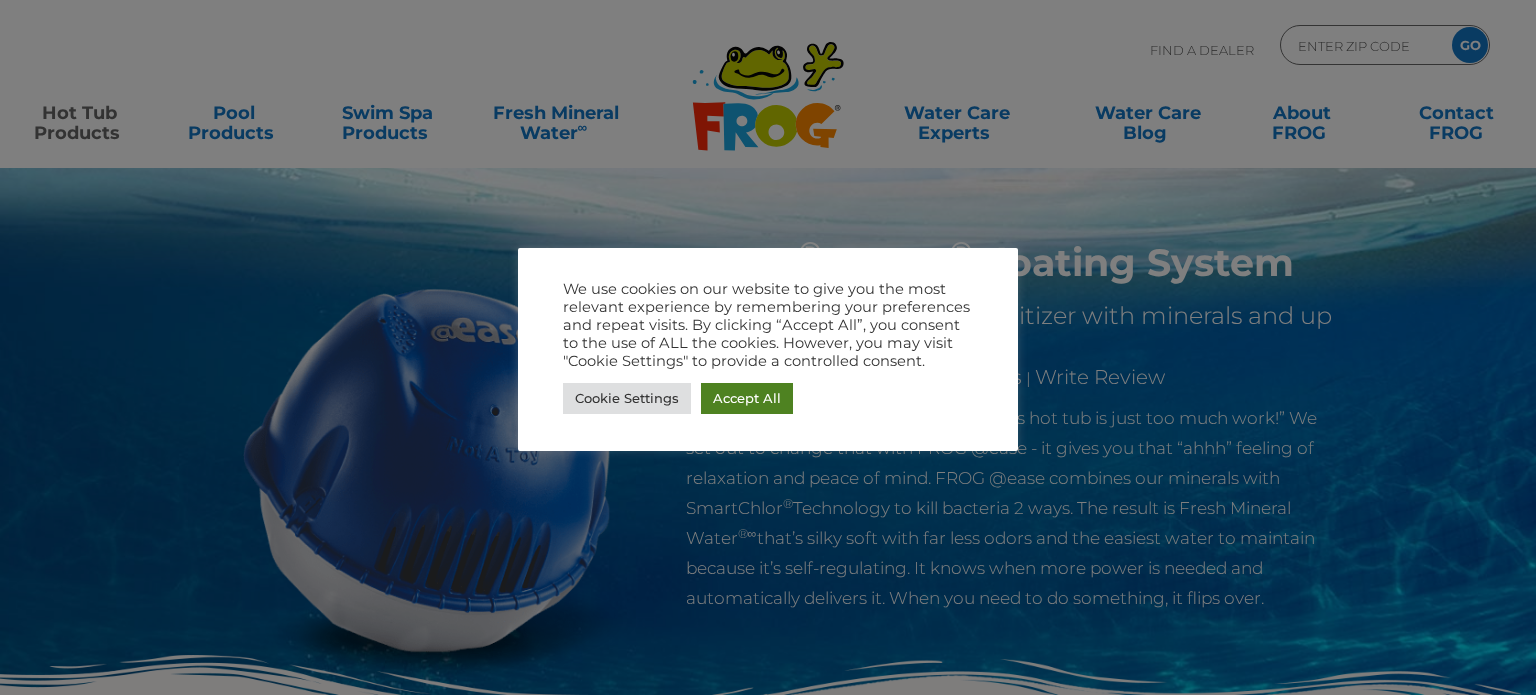 click on "Accept All" at bounding box center [747, 398] 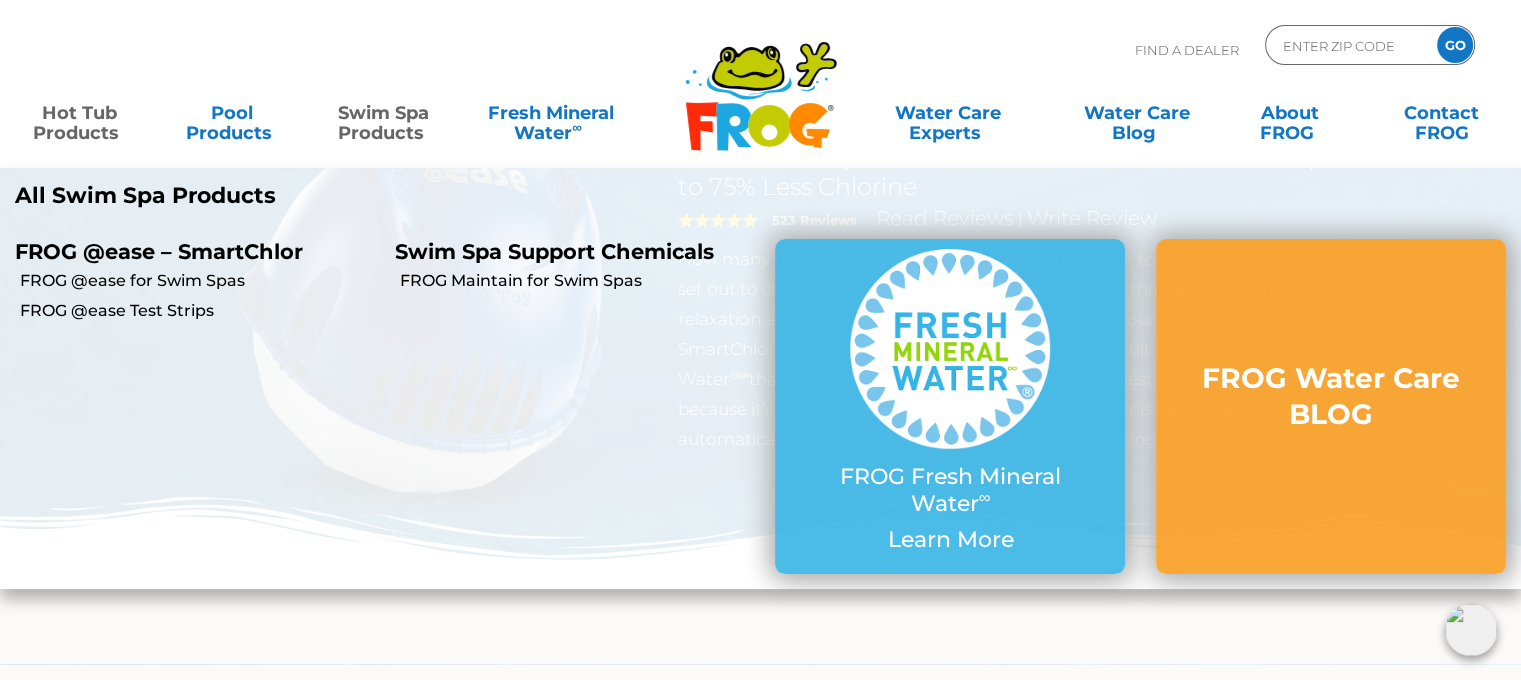 scroll, scrollTop: 0, scrollLeft: 0, axis: both 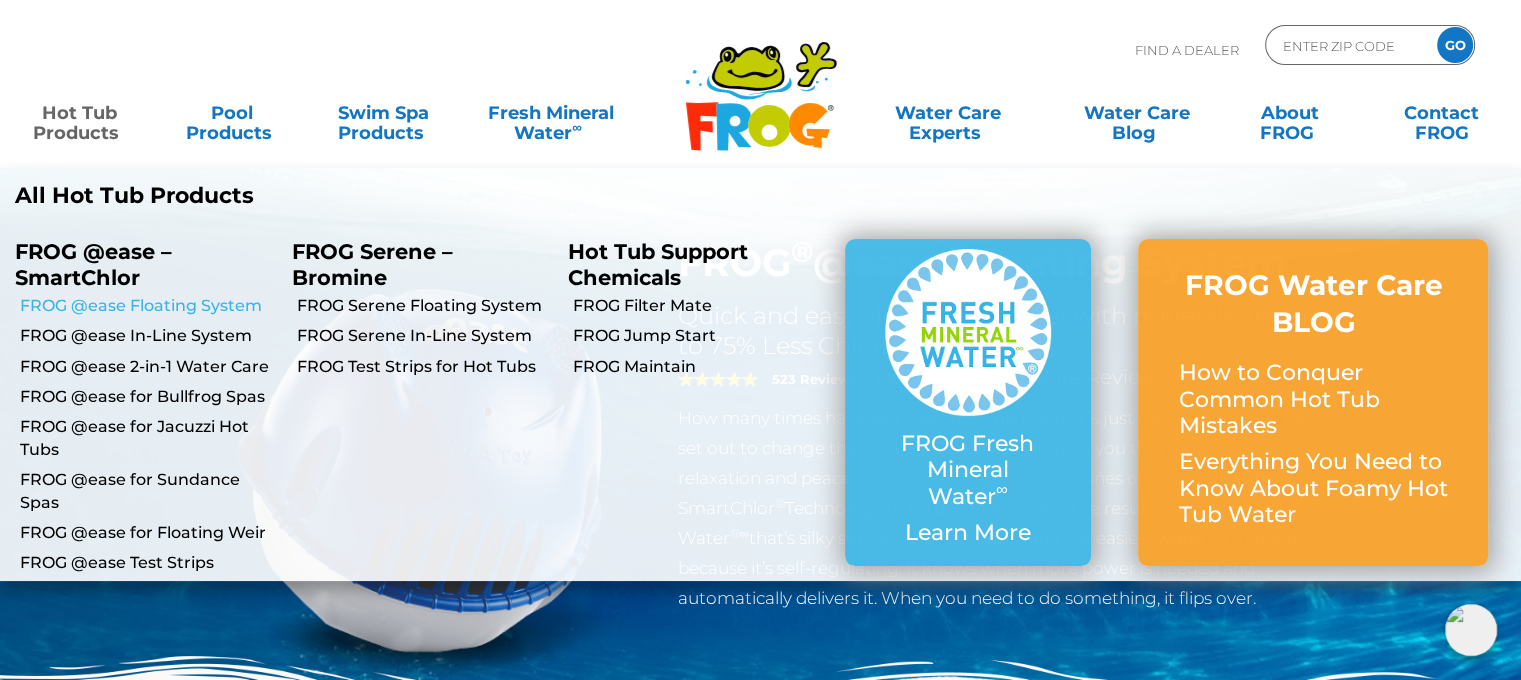 click on "FROG @ease Floating System" at bounding box center (148, 306) 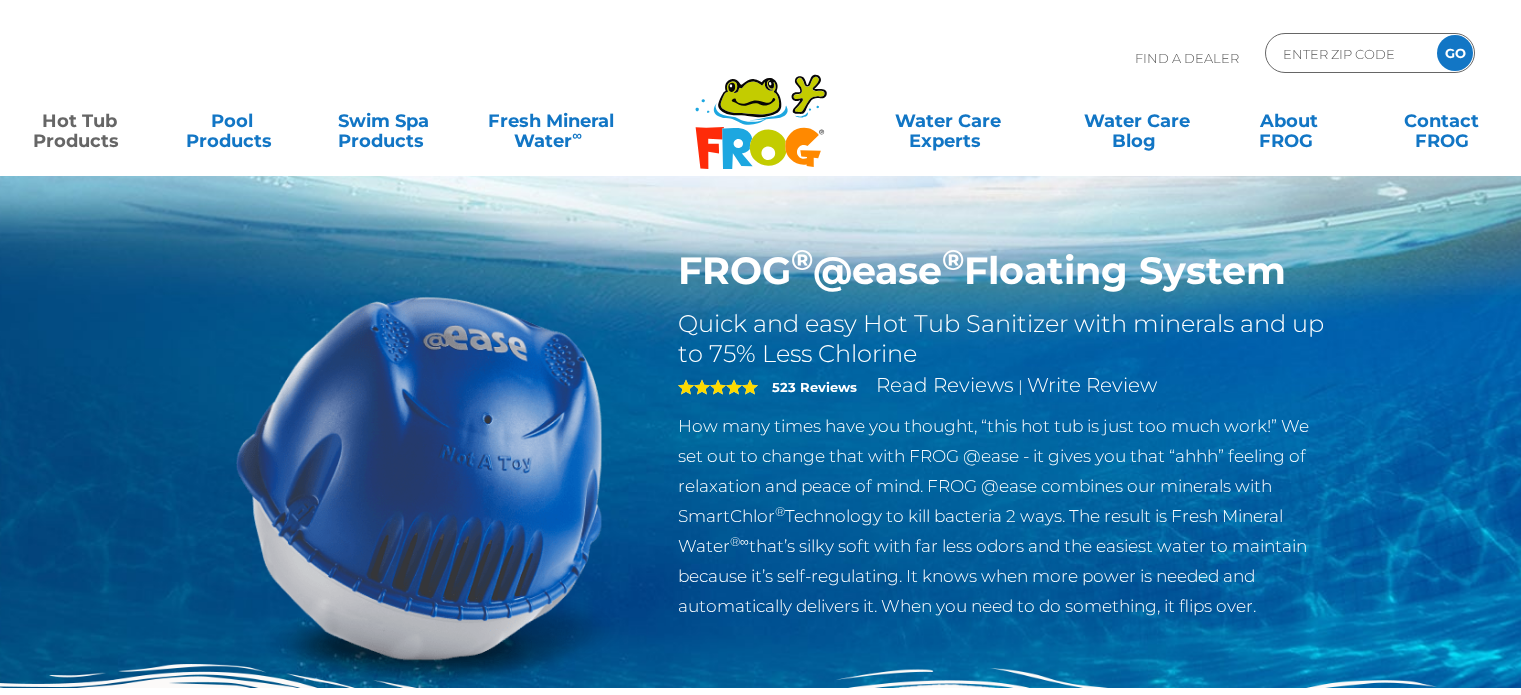 scroll, scrollTop: 0, scrollLeft: 0, axis: both 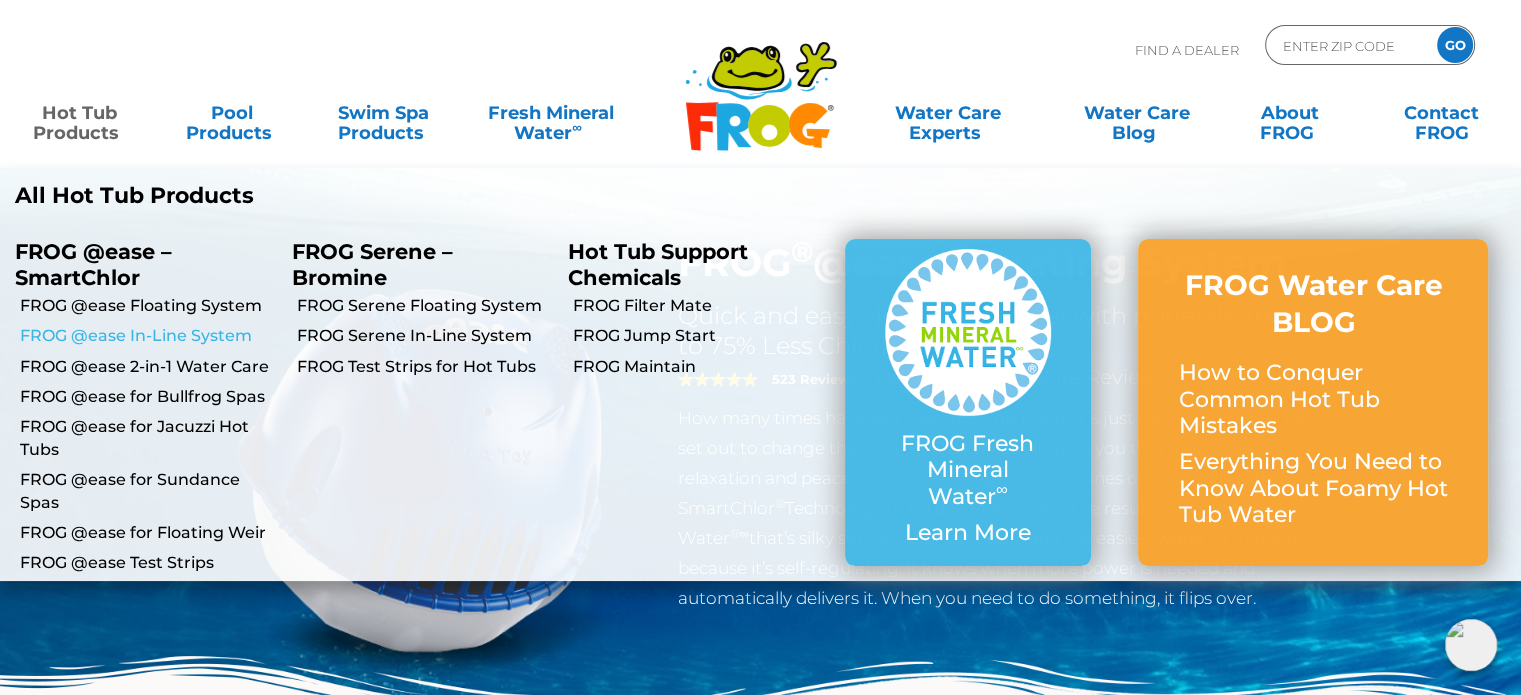 click on "FROG @ease In-Line System" at bounding box center (148, 336) 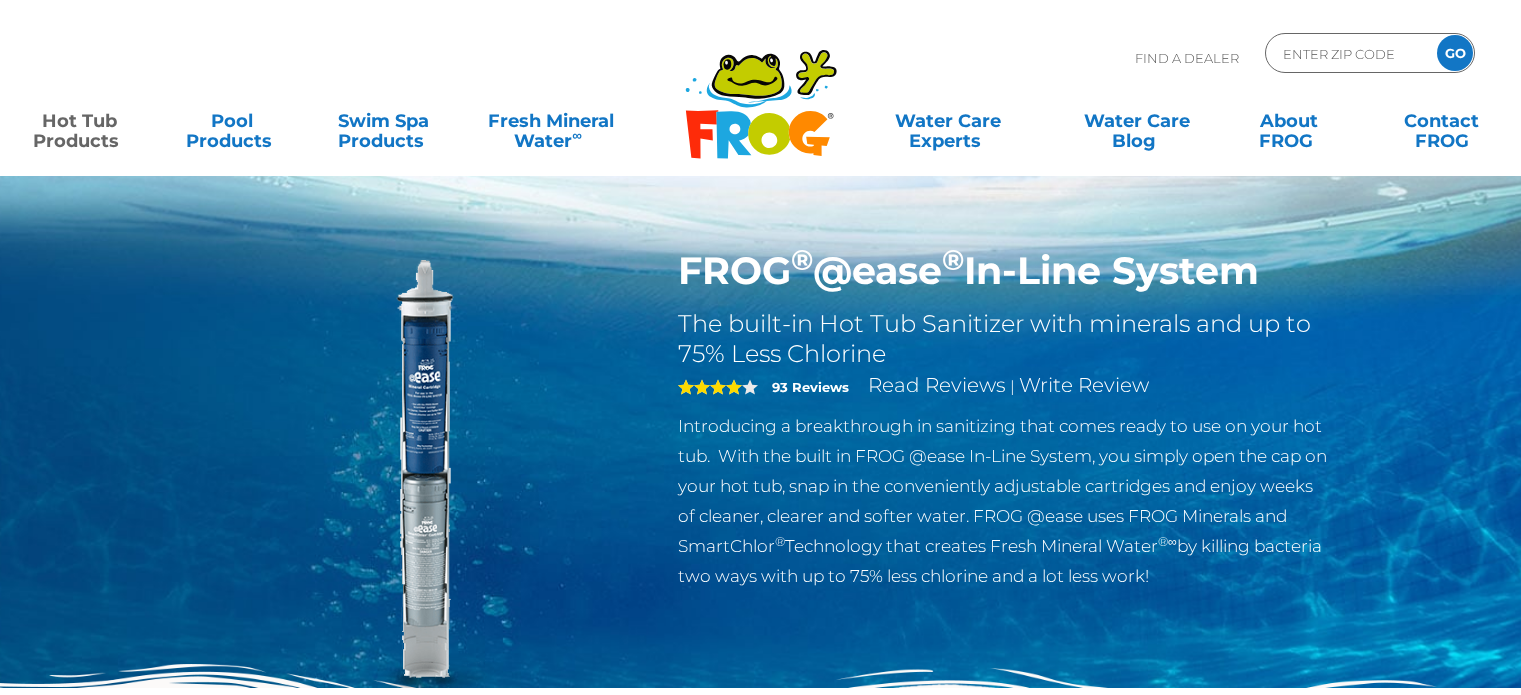 scroll, scrollTop: 0, scrollLeft: 0, axis: both 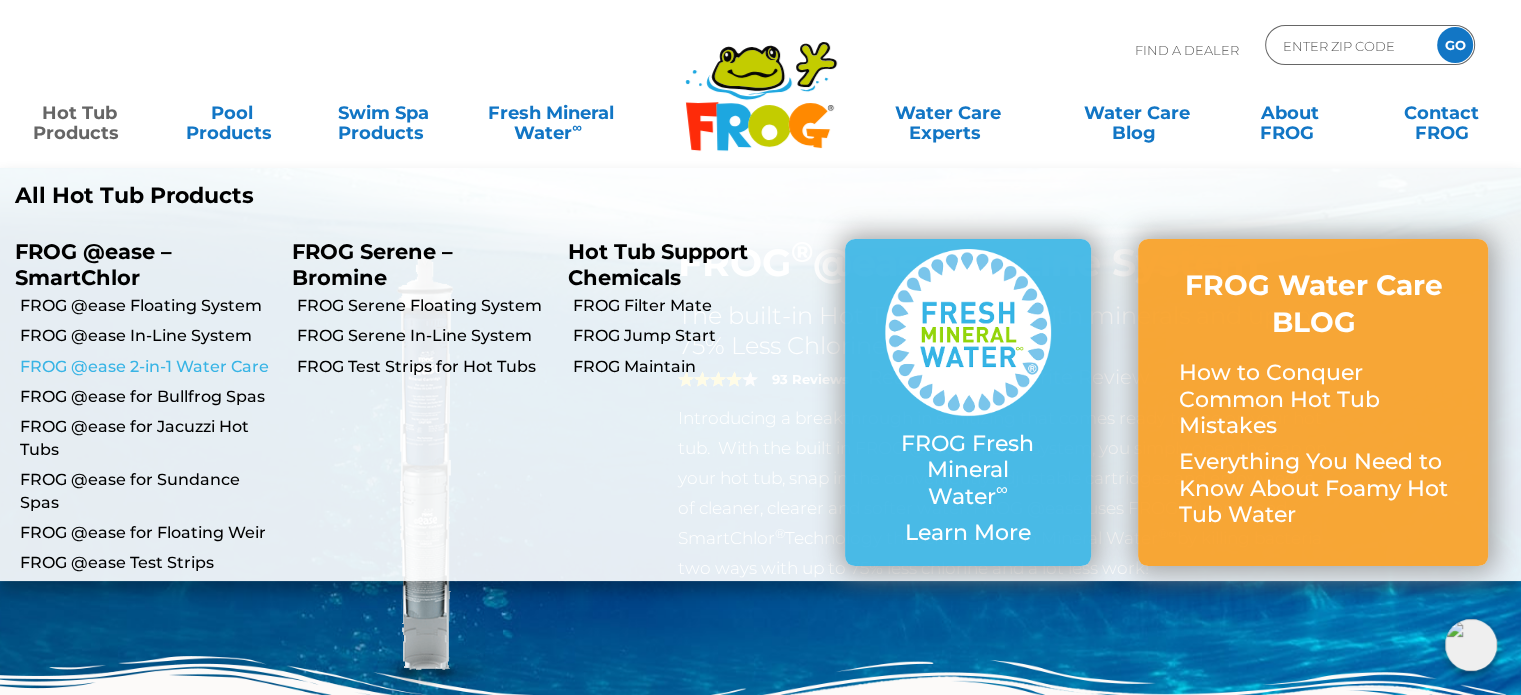 click on "FROG @ease 2-in-1 Water Care" at bounding box center [148, 367] 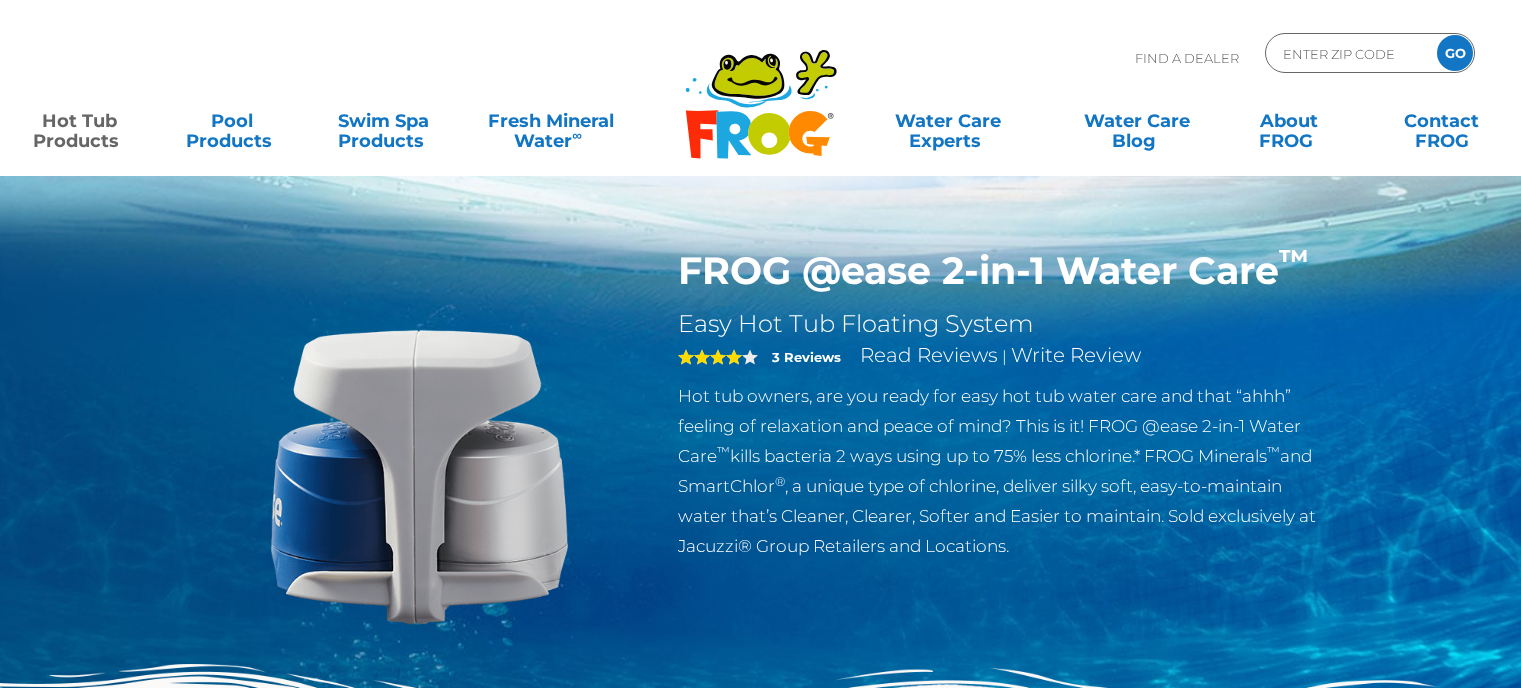 scroll, scrollTop: 0, scrollLeft: 0, axis: both 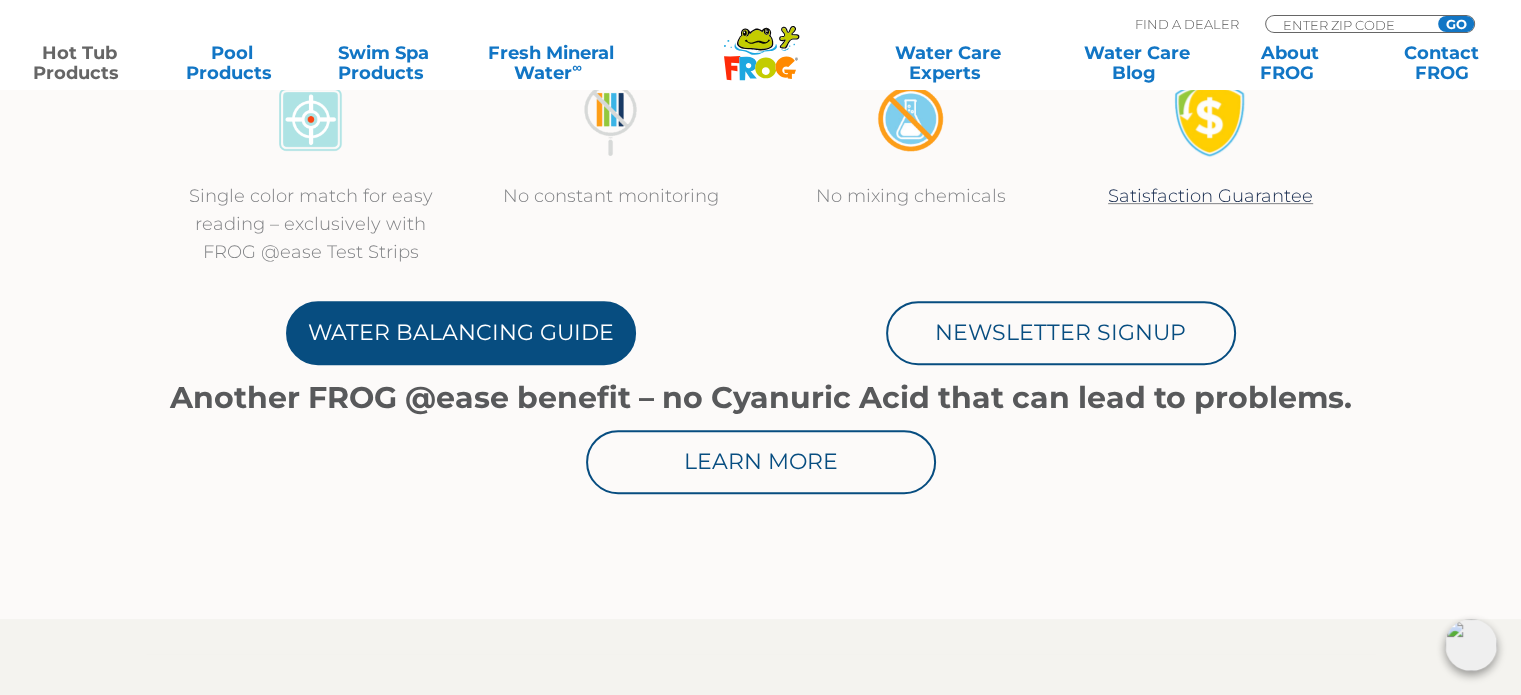 click on "Water Balancing Guide" at bounding box center [461, 333] 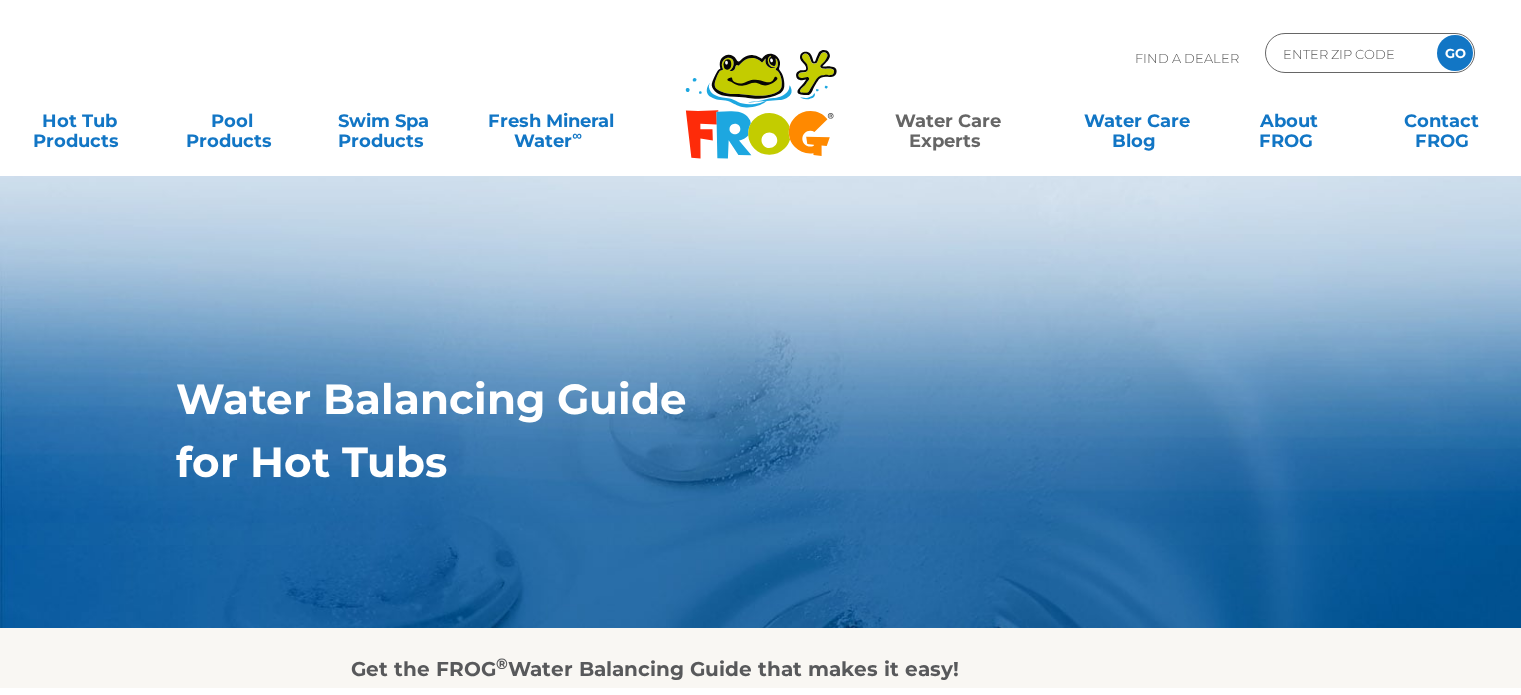 scroll, scrollTop: 0, scrollLeft: 0, axis: both 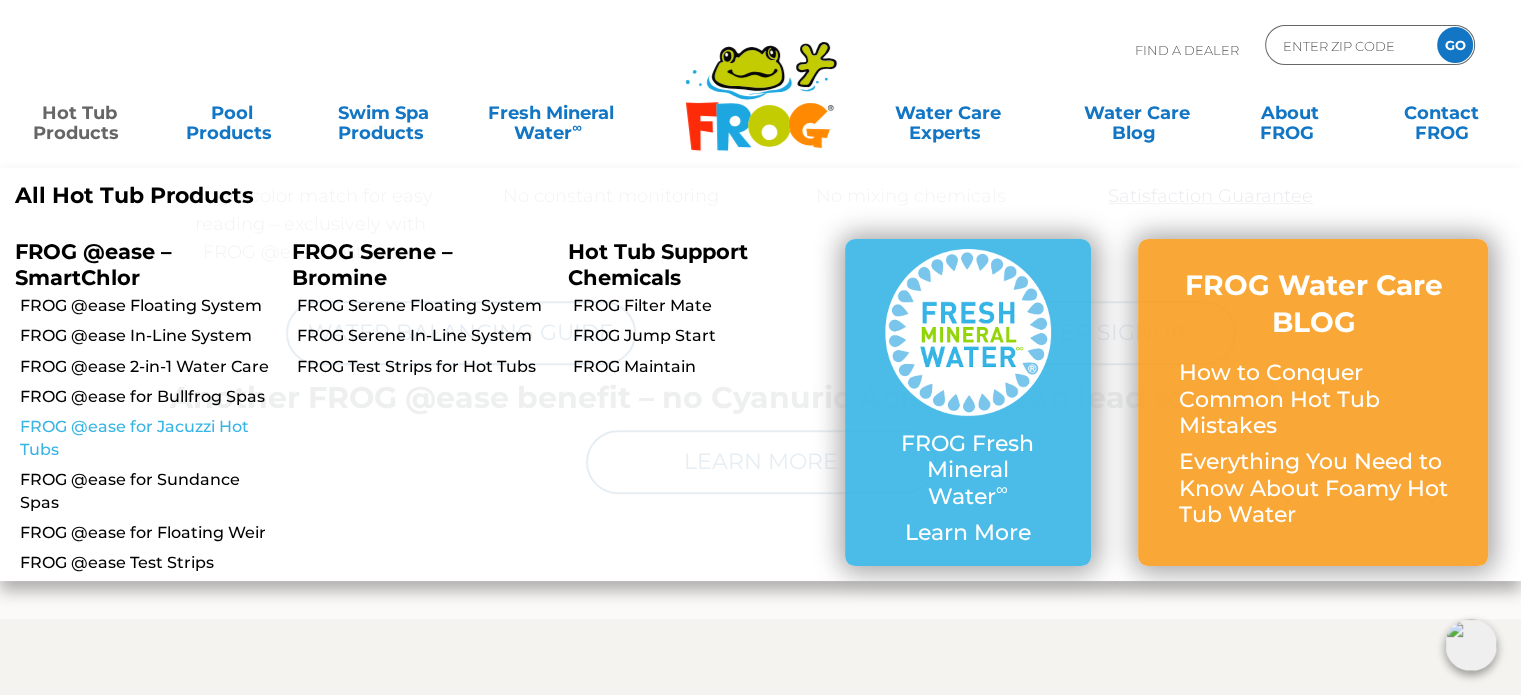 click on "FROG @ease for Jacuzzi Hot Tubs" at bounding box center [148, 438] 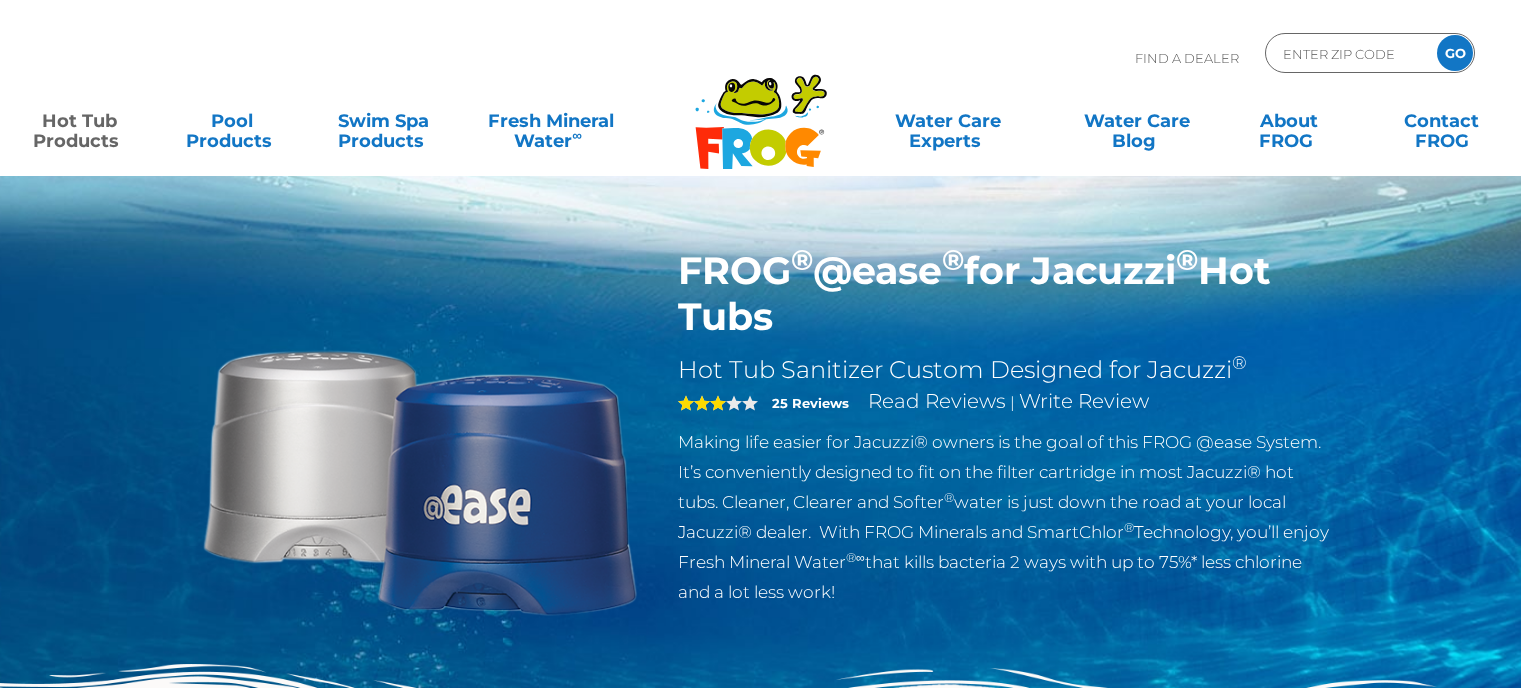 scroll, scrollTop: 0, scrollLeft: 0, axis: both 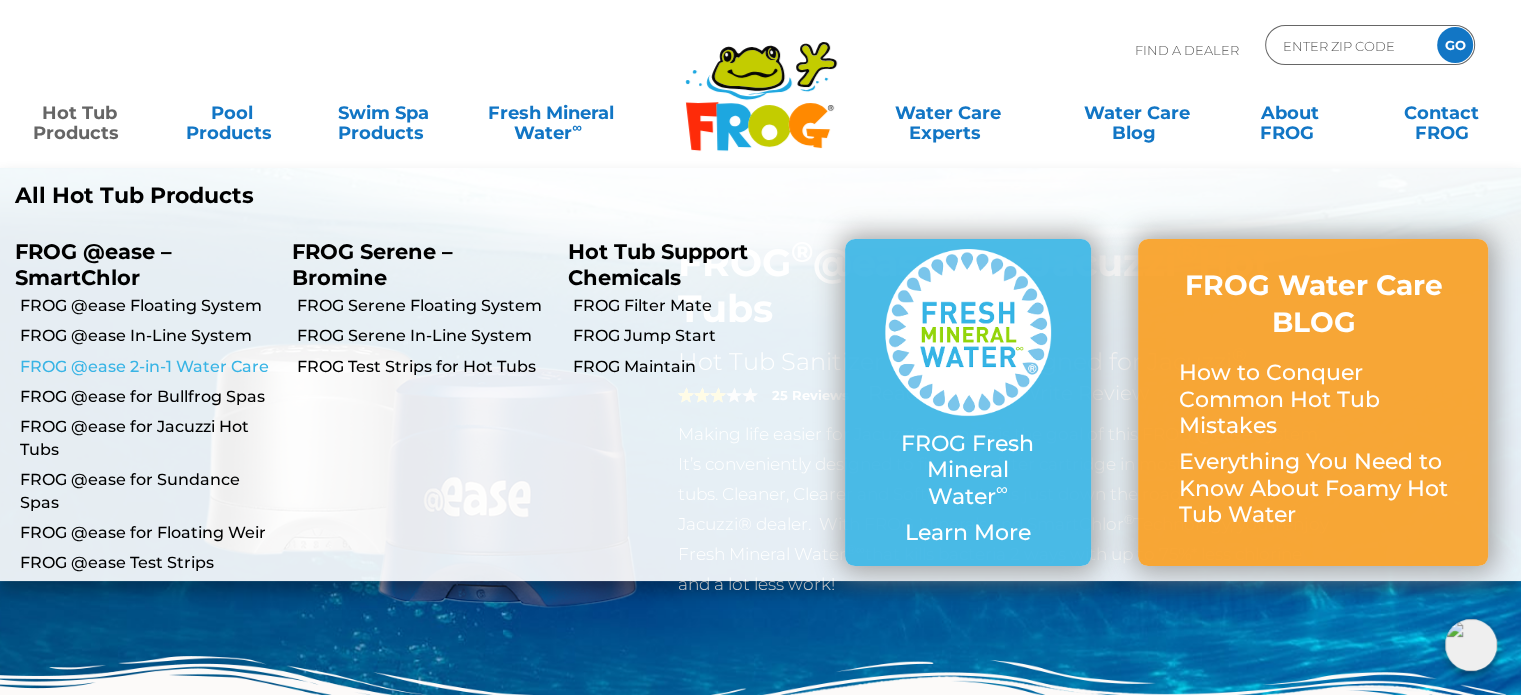 click on "FROG @ease 2-in-1 Water Care" at bounding box center [148, 367] 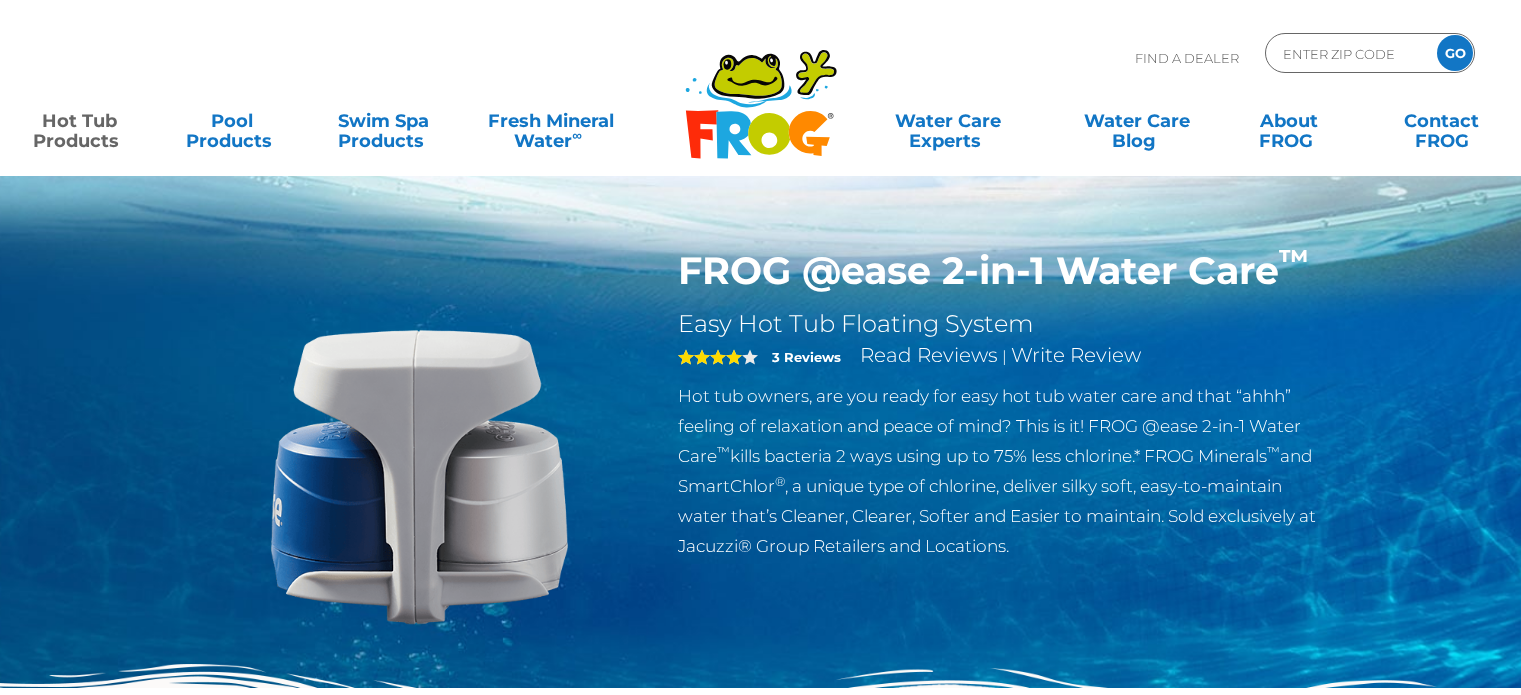 scroll, scrollTop: 0, scrollLeft: 0, axis: both 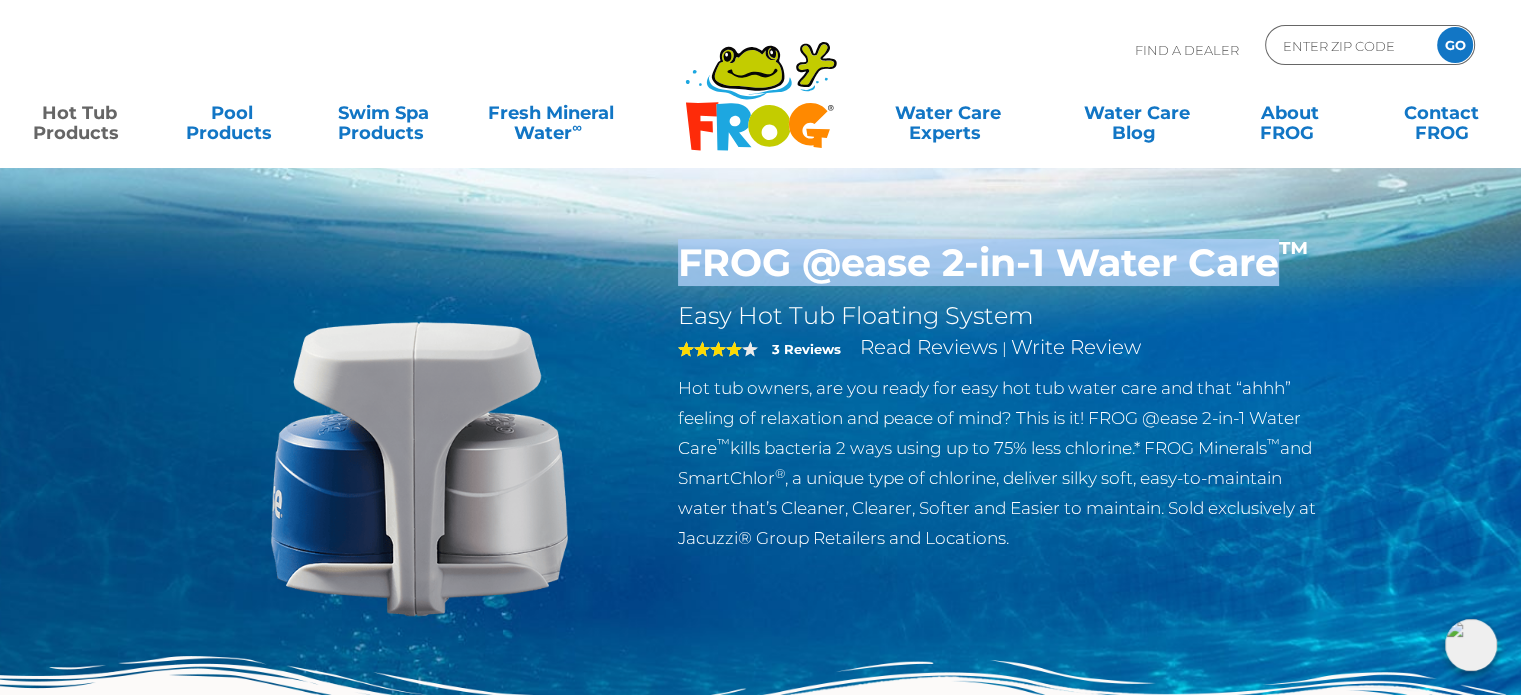 drag, startPoint x: 1277, startPoint y: 259, endPoint x: 684, endPoint y: 251, distance: 593.05396 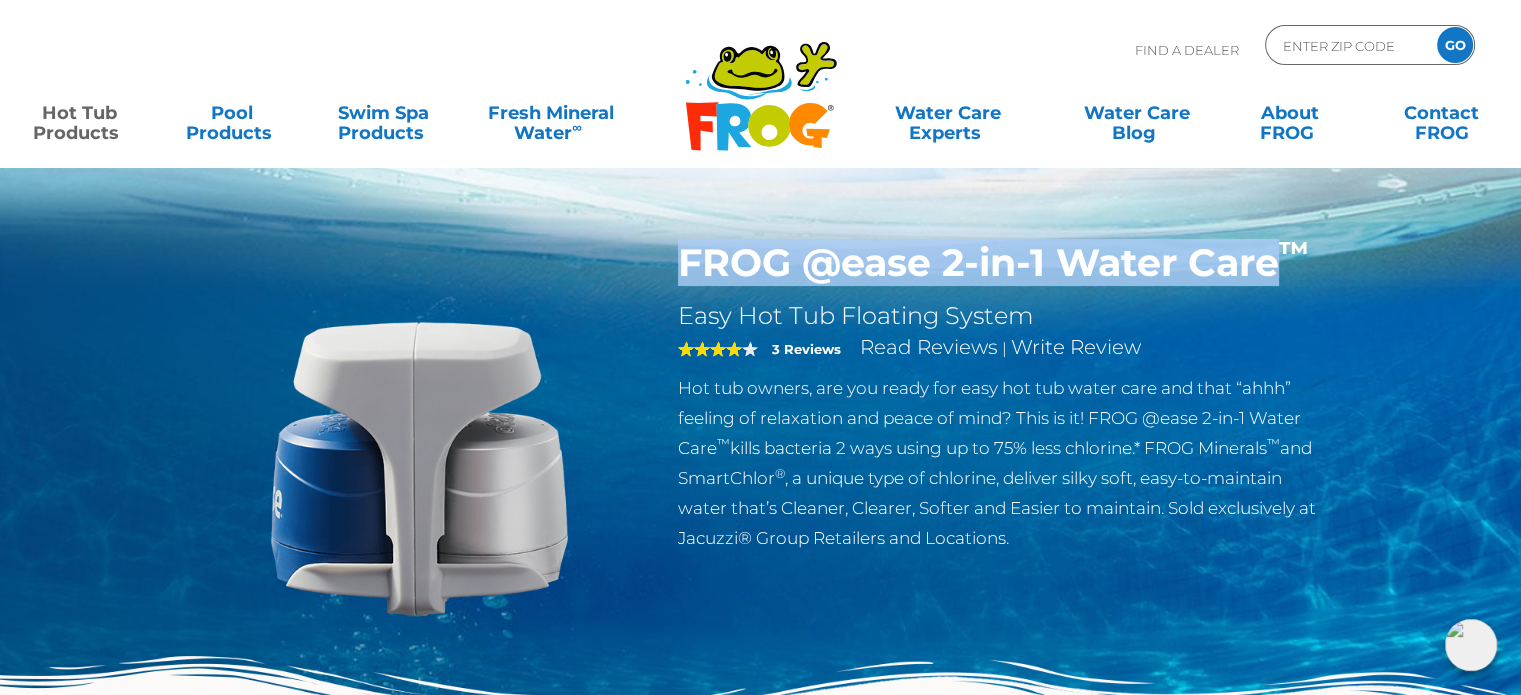 click on "FROG @ease 2-in-1 Water Care ™" at bounding box center (1004, 263) 